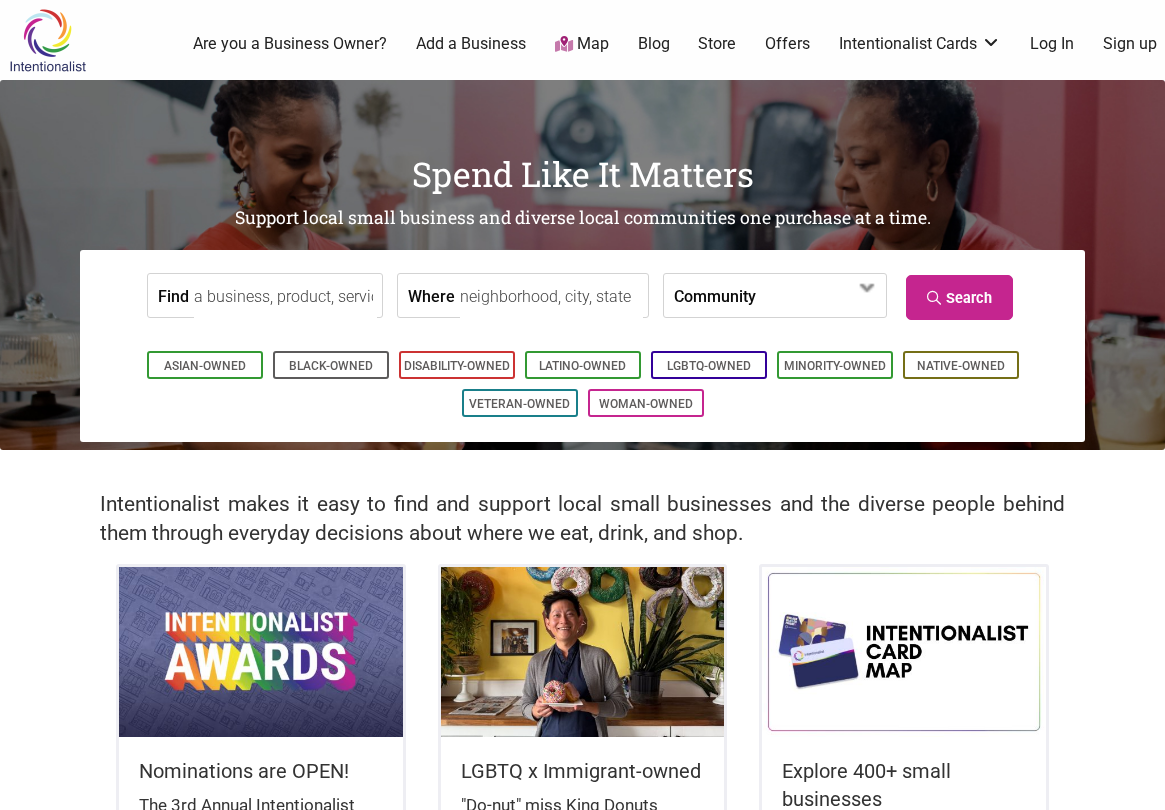 scroll, scrollTop: 0, scrollLeft: 0, axis: both 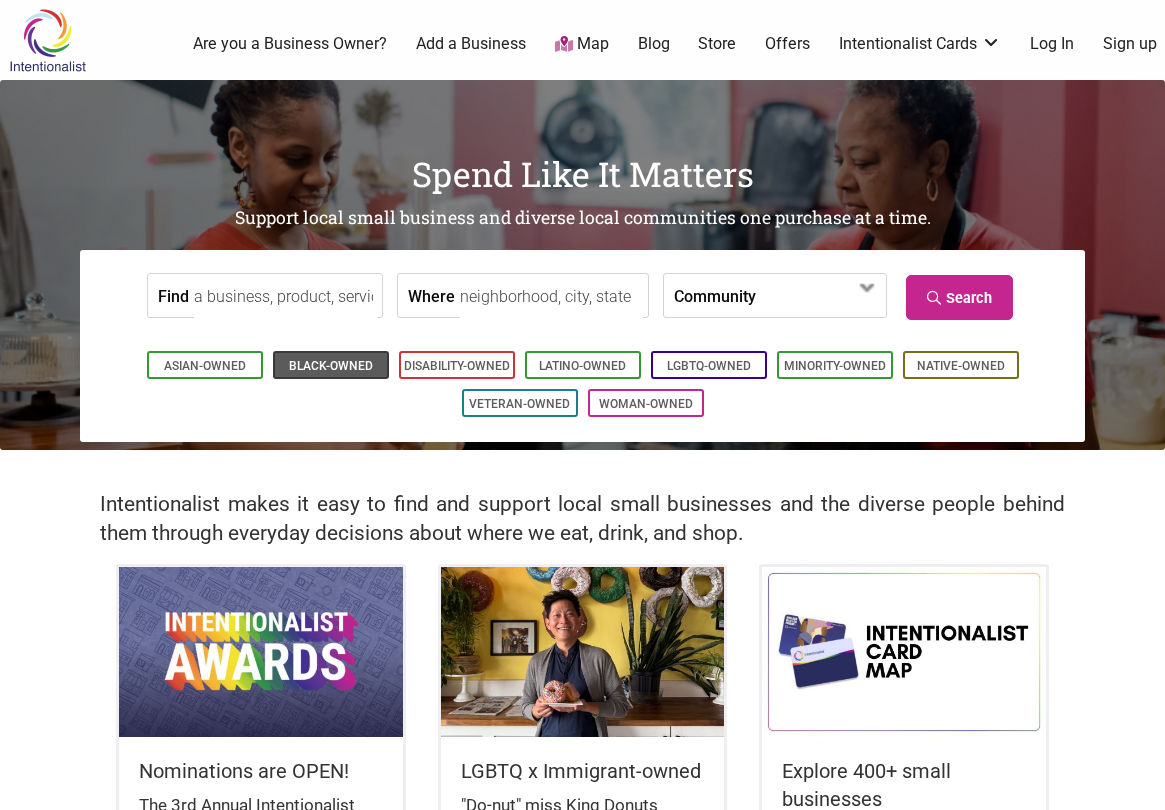 click on "Black-Owned" at bounding box center (331, 366) 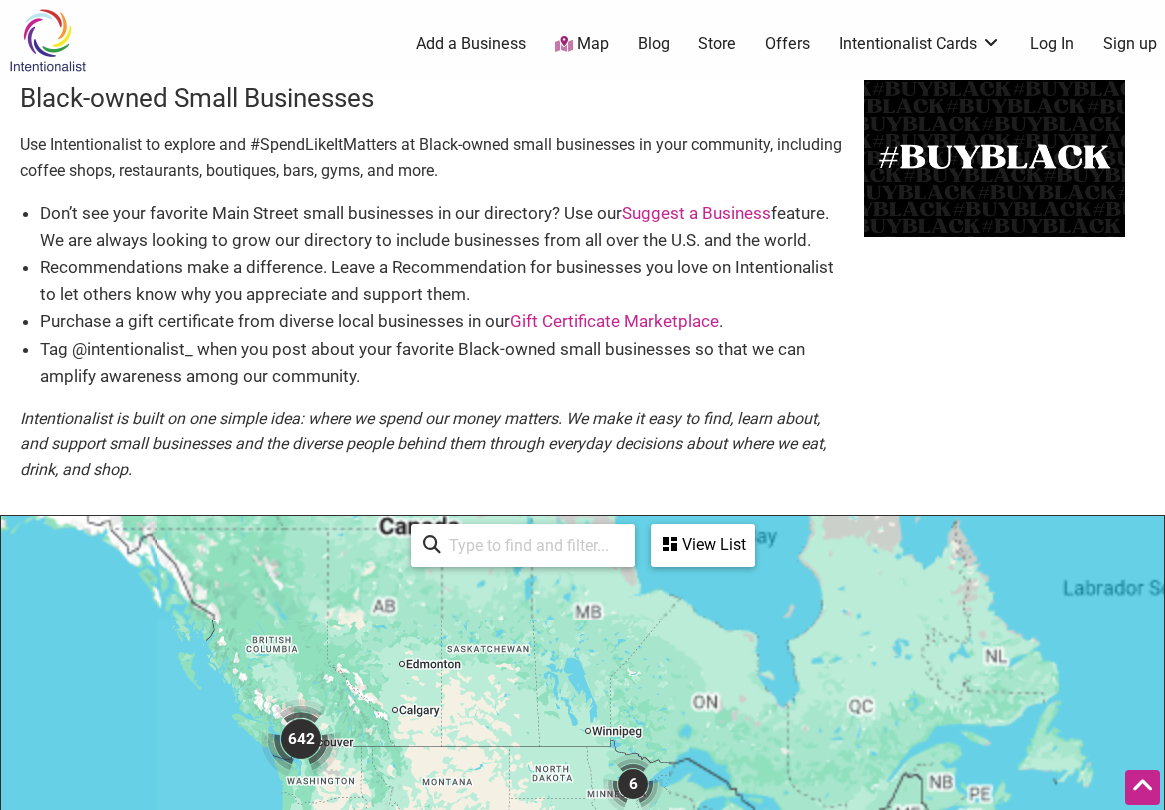 scroll, scrollTop: 500, scrollLeft: 0, axis: vertical 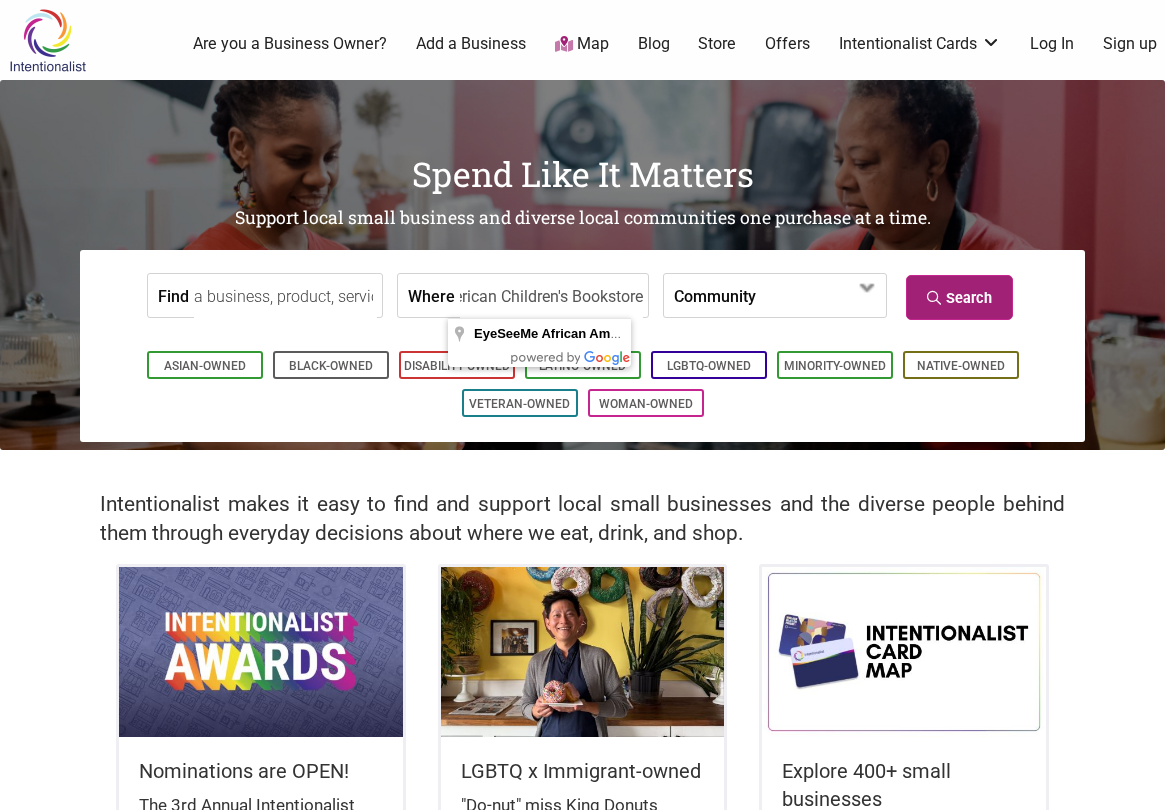 type on "EyeSeeMe African American Children's Bookstore" 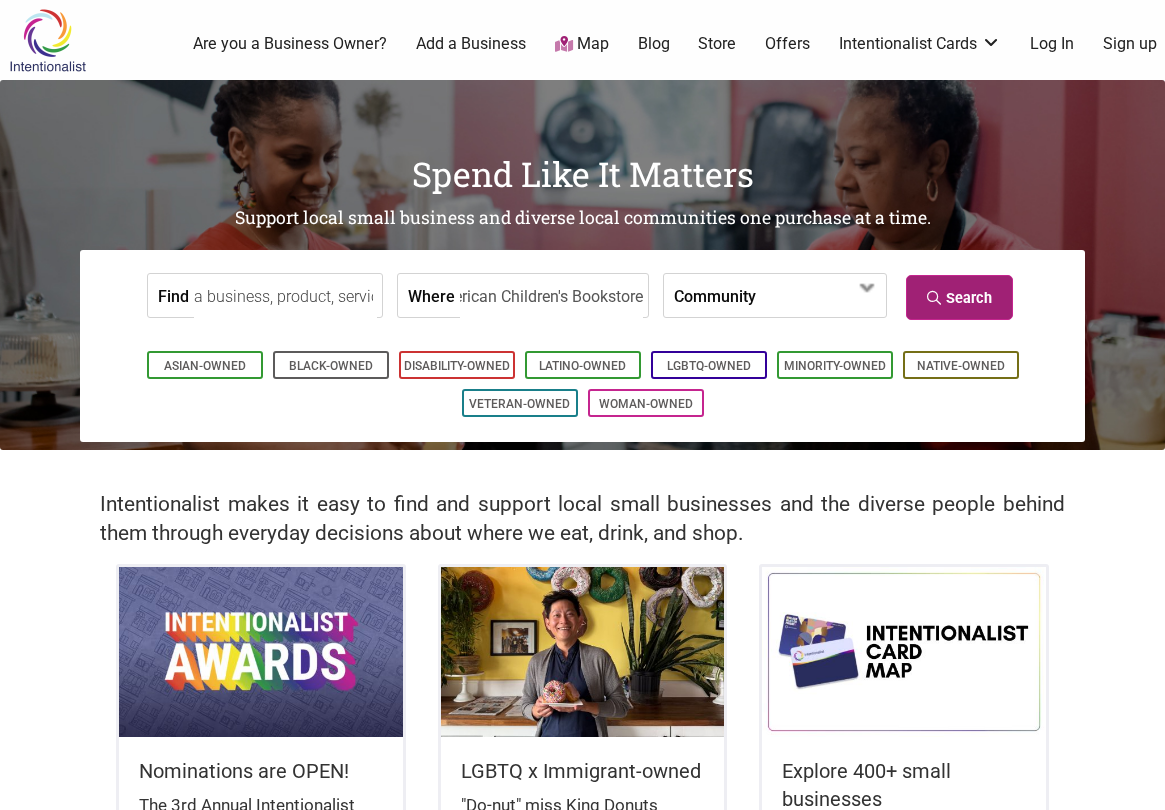 scroll, scrollTop: 0, scrollLeft: 0, axis: both 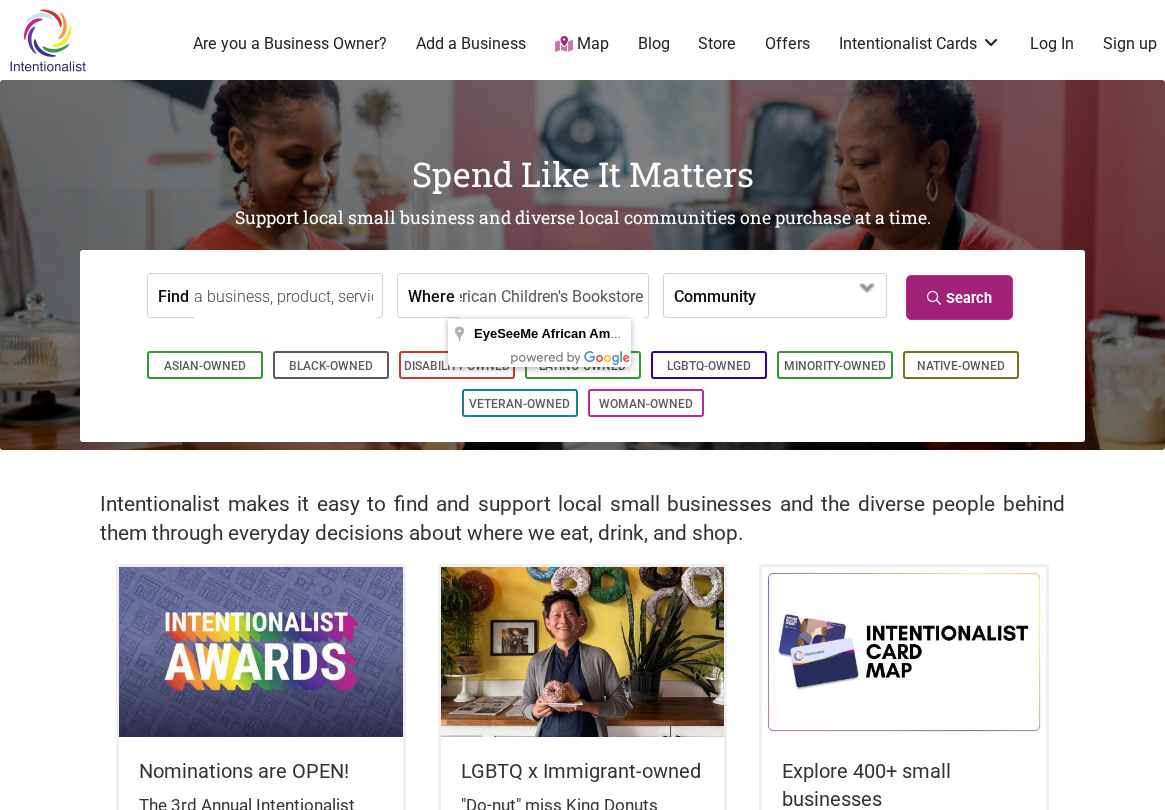type on "EyeSeeMe African American Children's Bookstore" 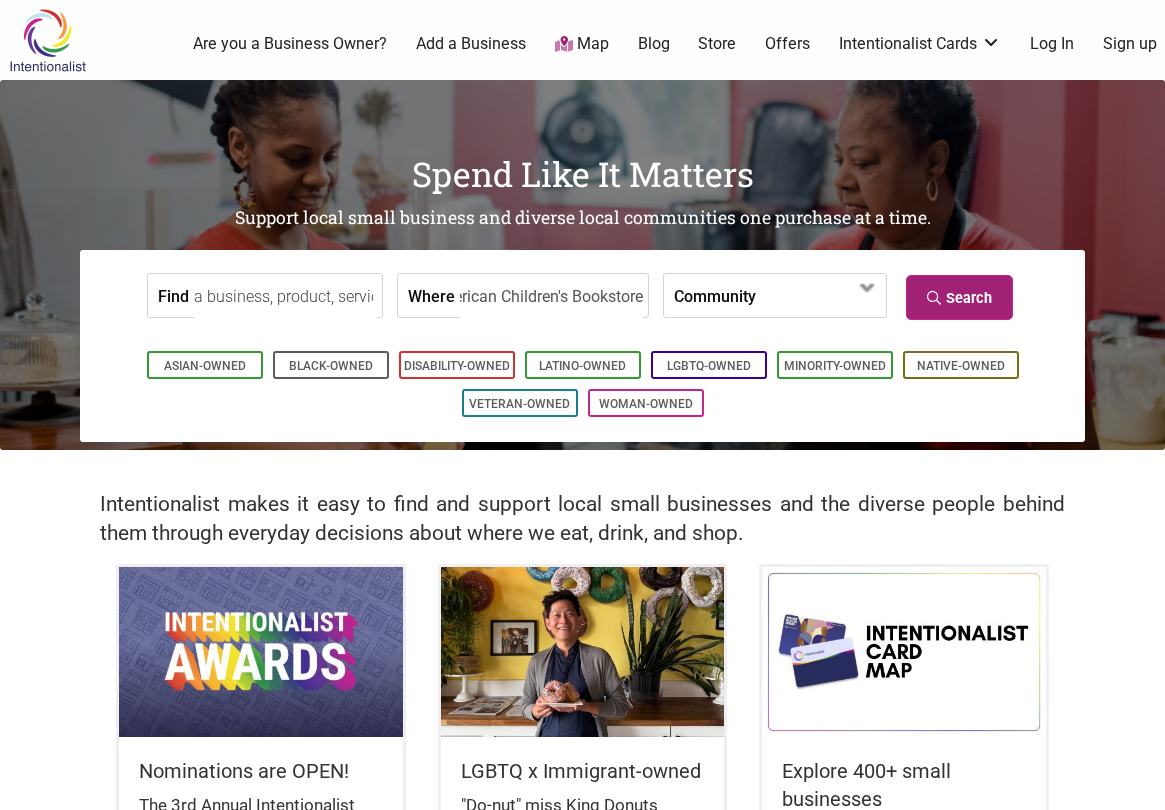 scroll, scrollTop: 0, scrollLeft: 0, axis: both 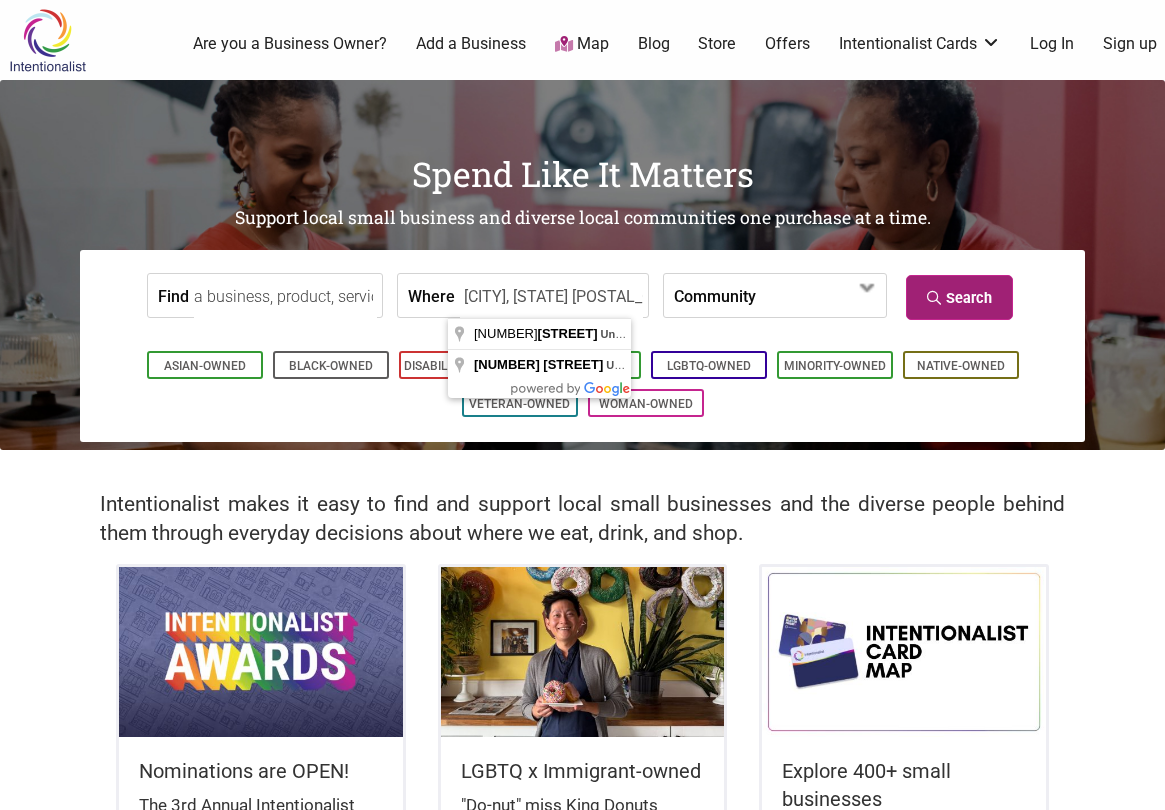 type on "725 Olive Boulevard, University City, MO 63130" 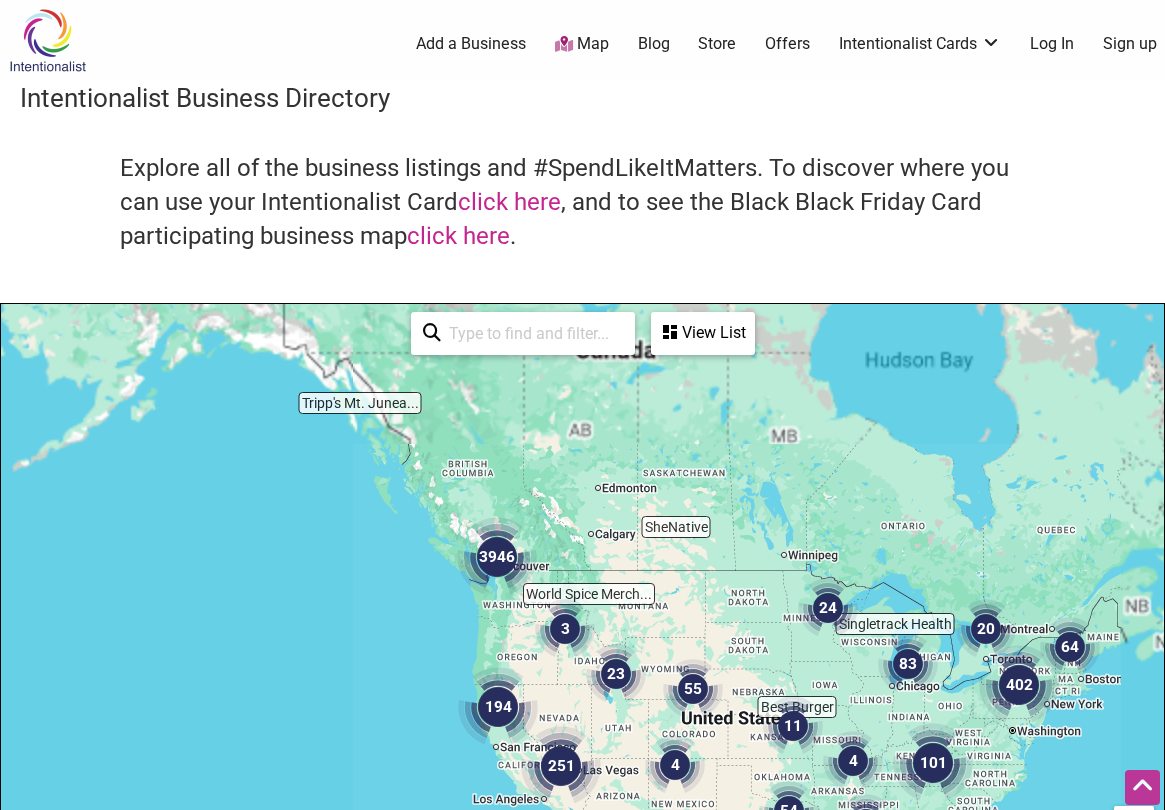 scroll, scrollTop: 500, scrollLeft: 0, axis: vertical 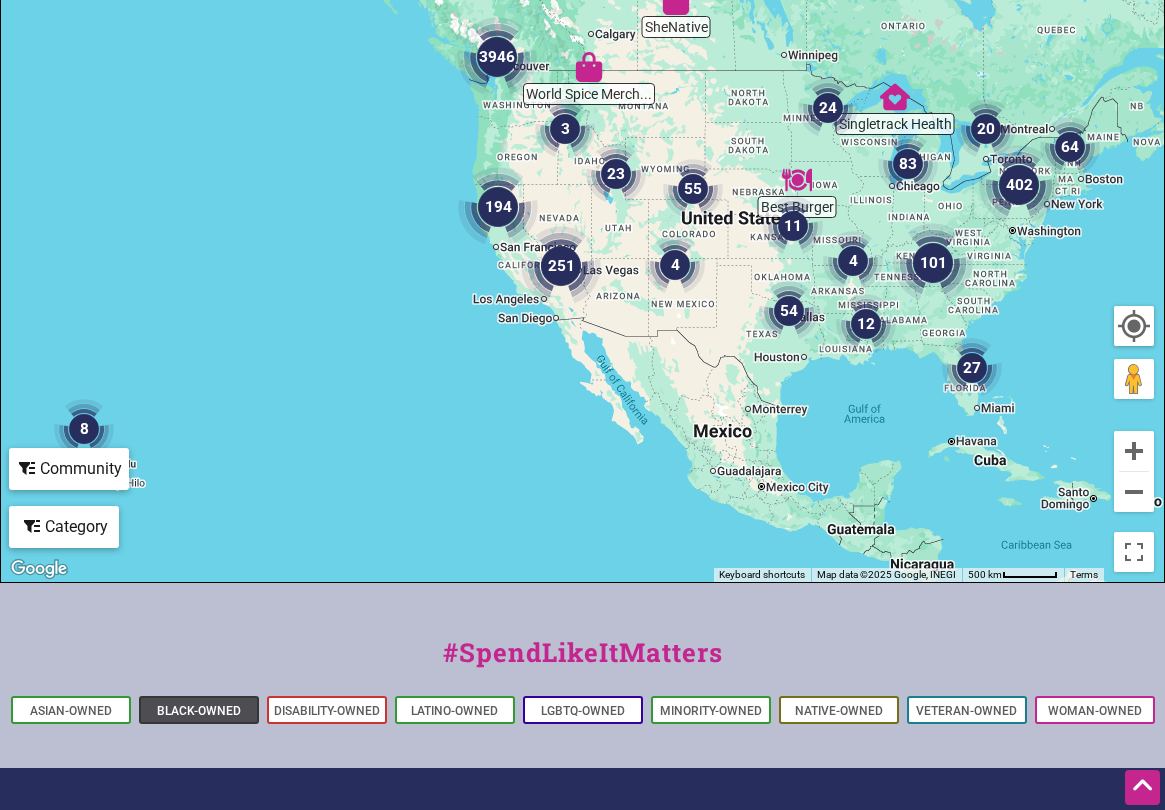 click on "Black-Owned" at bounding box center (199, 711) 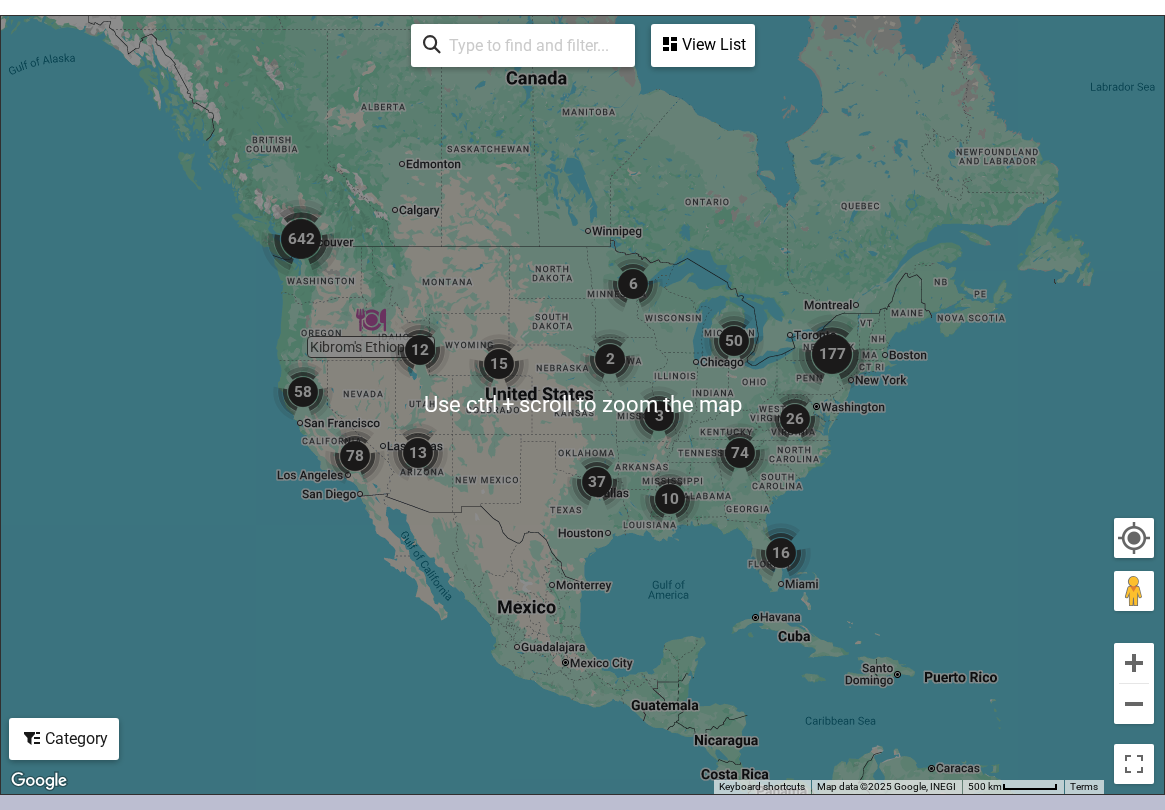 scroll, scrollTop: 0, scrollLeft: 0, axis: both 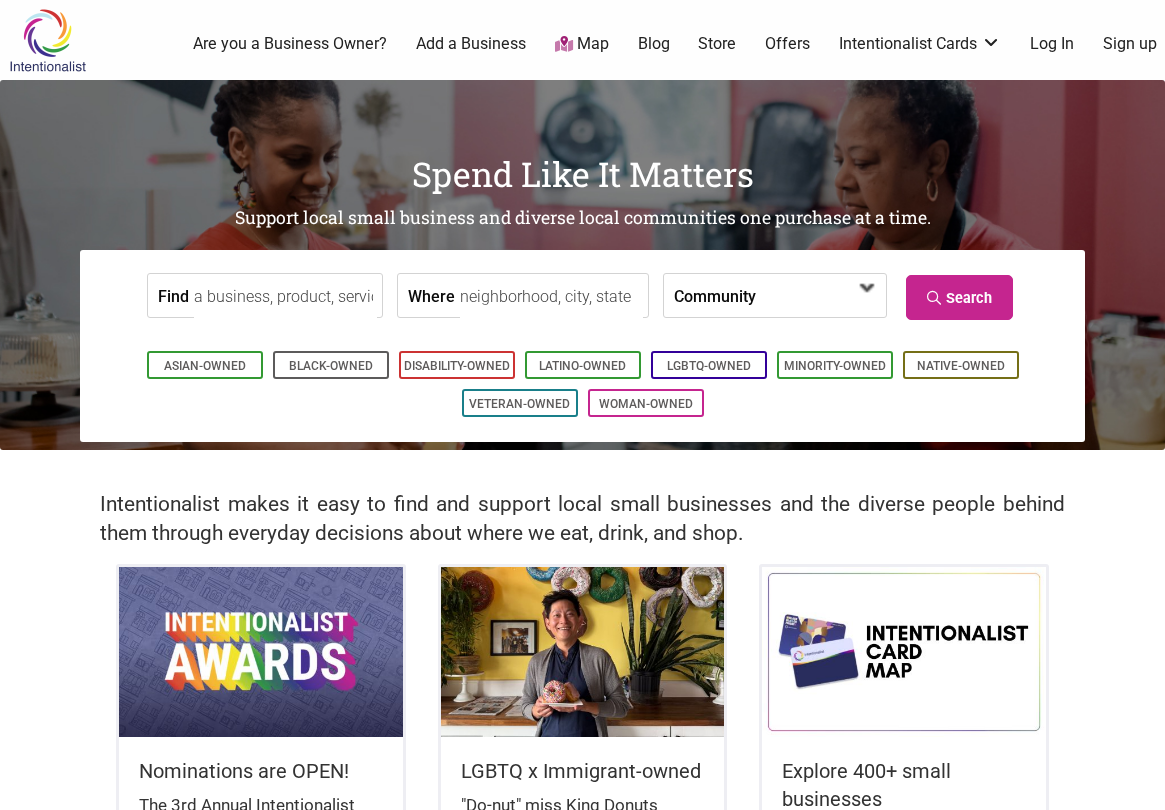 click at bounding box center (813, 297) 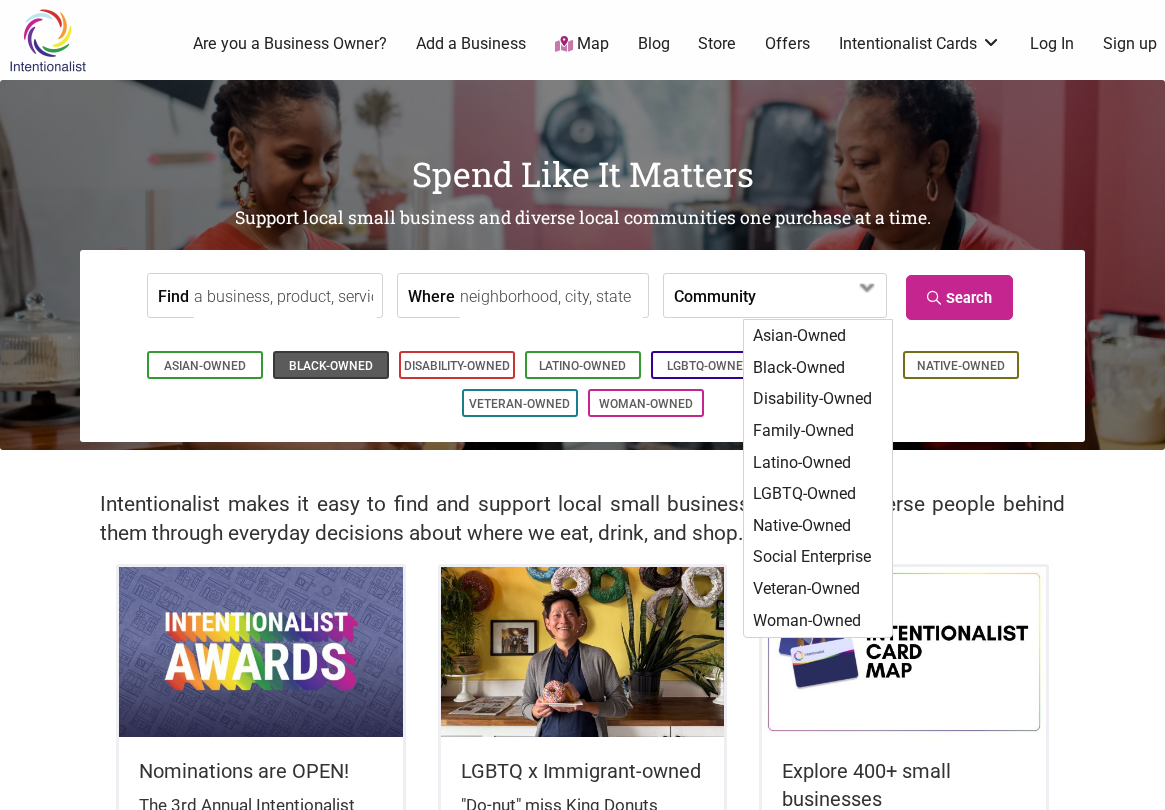 click on "Black-Owned" at bounding box center (331, 366) 